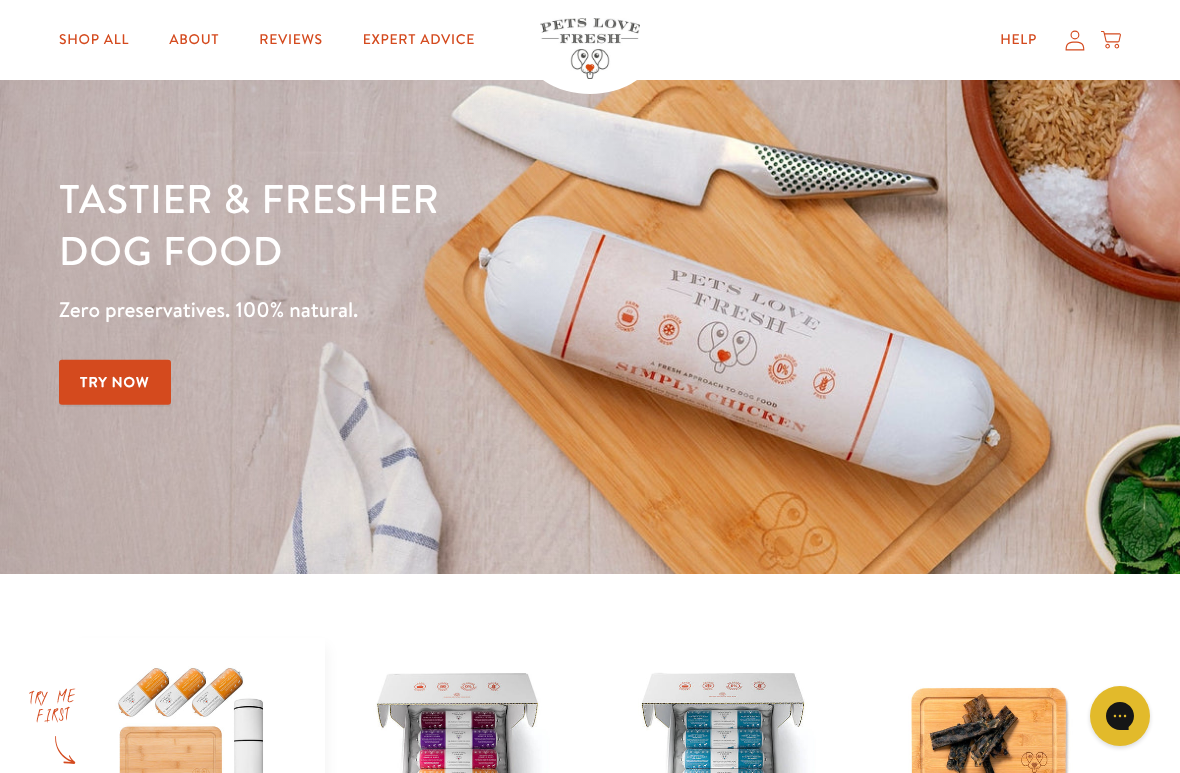 scroll, scrollTop: 92, scrollLeft: 0, axis: vertical 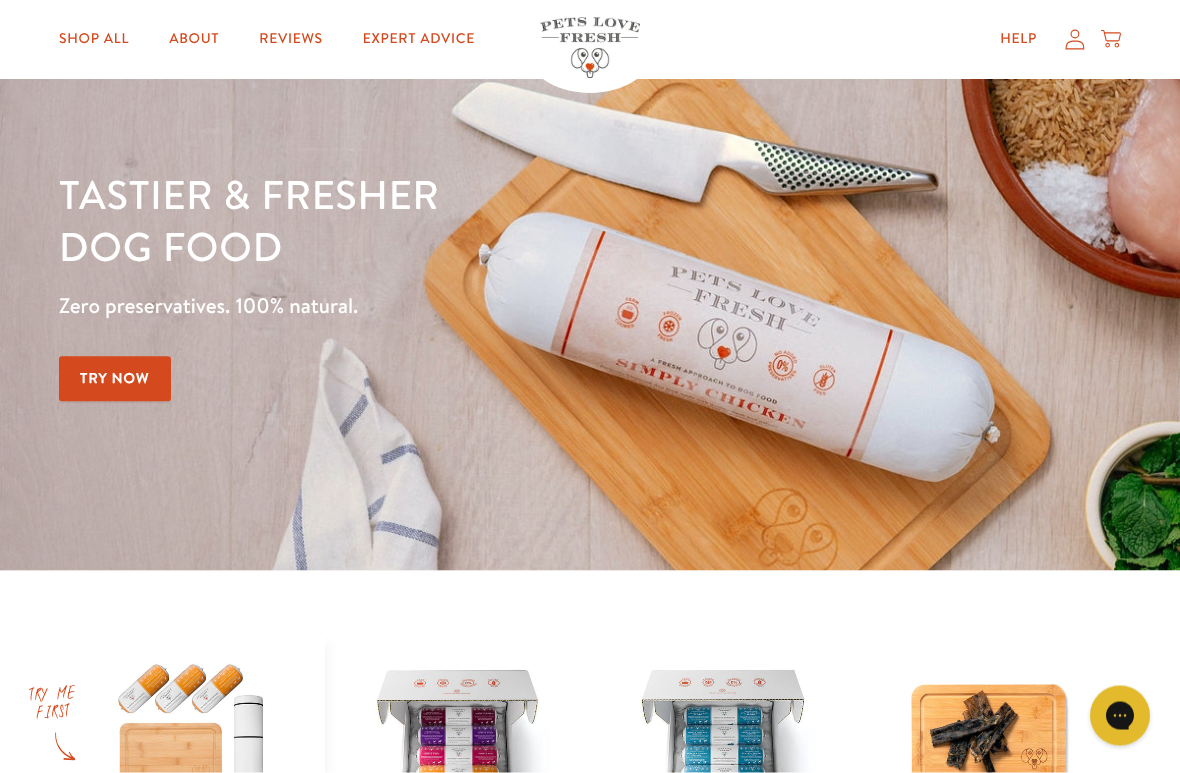 click on "Try Now" at bounding box center (115, 379) 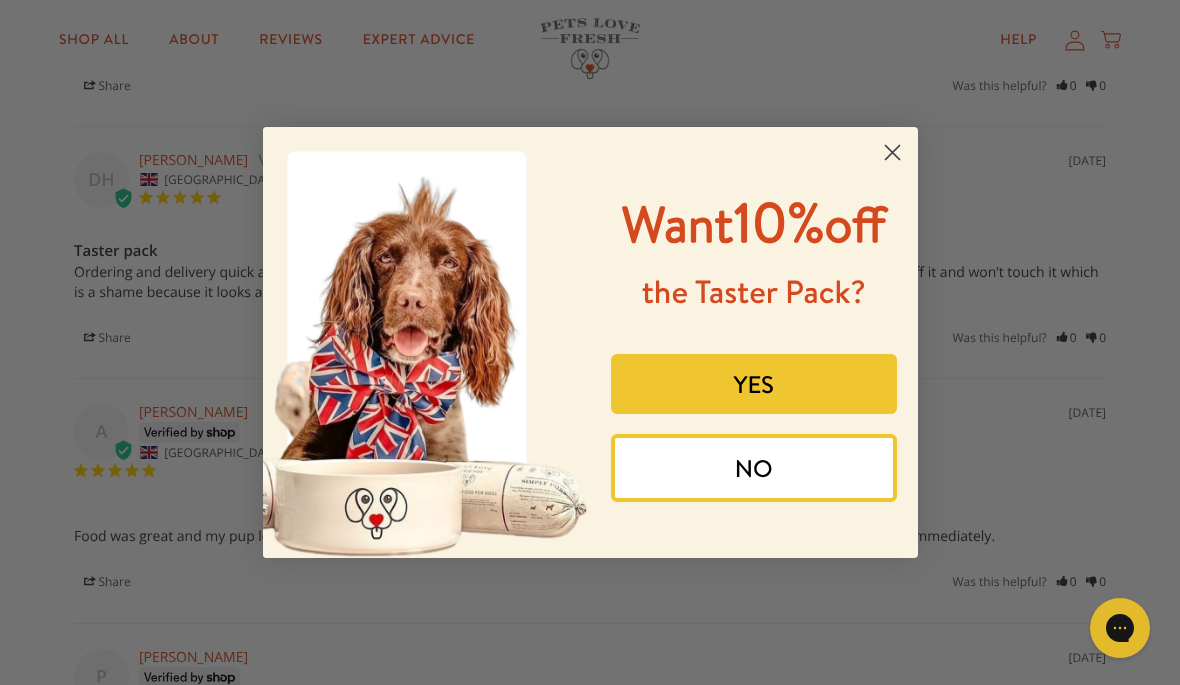 scroll, scrollTop: 4765, scrollLeft: 0, axis: vertical 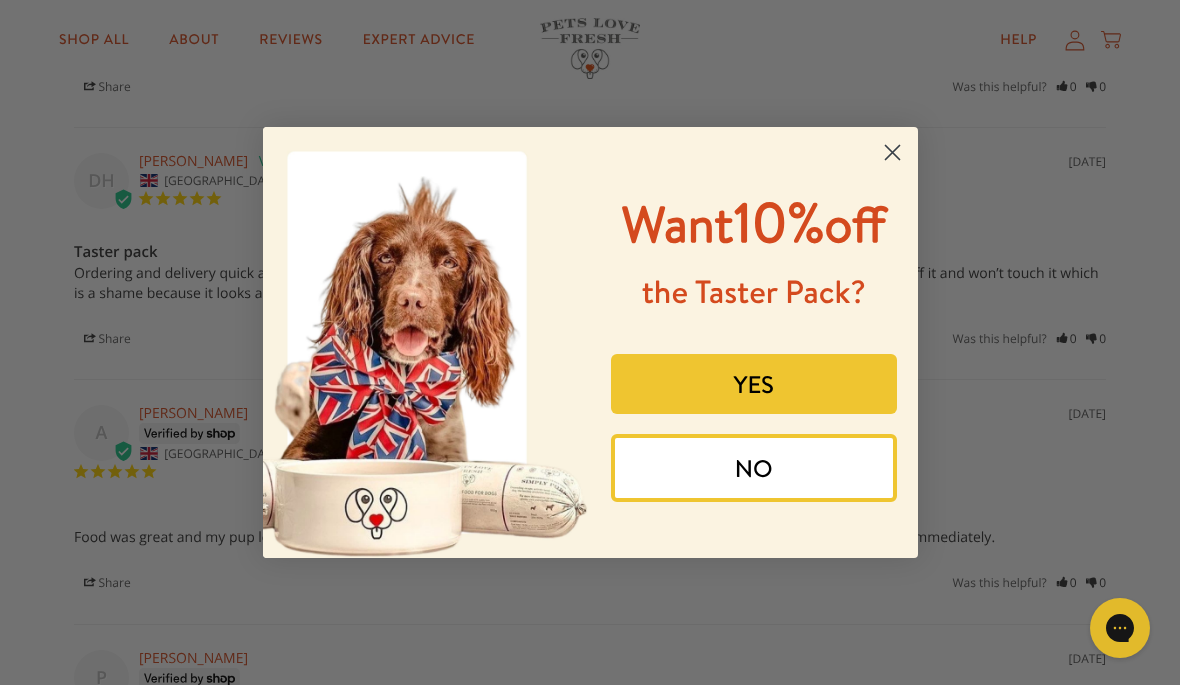 click on "YES" at bounding box center (754, 384) 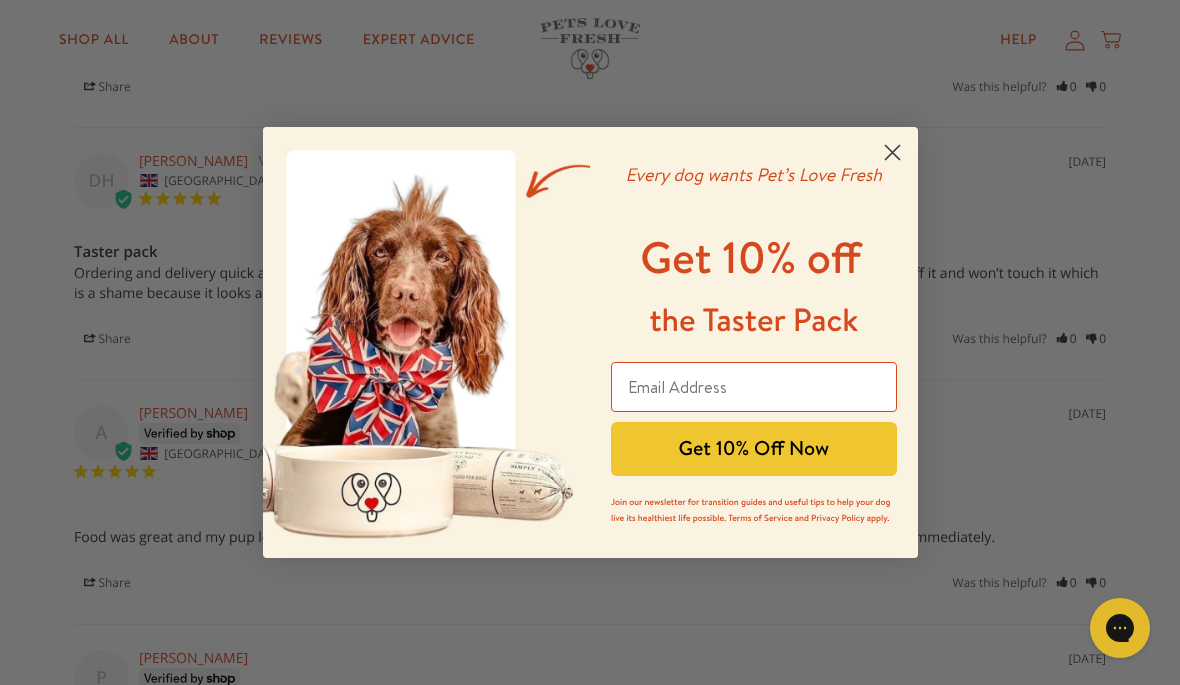 click at bounding box center (754, 387) 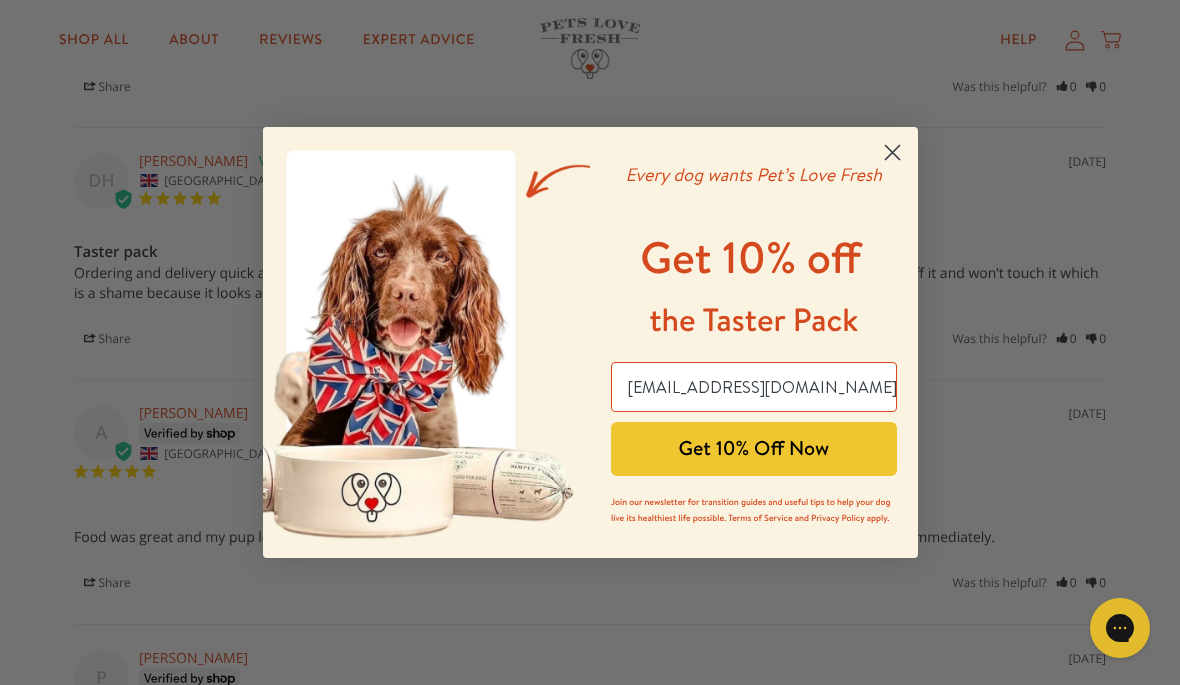click on "Get 10% Off Now" at bounding box center [754, 449] 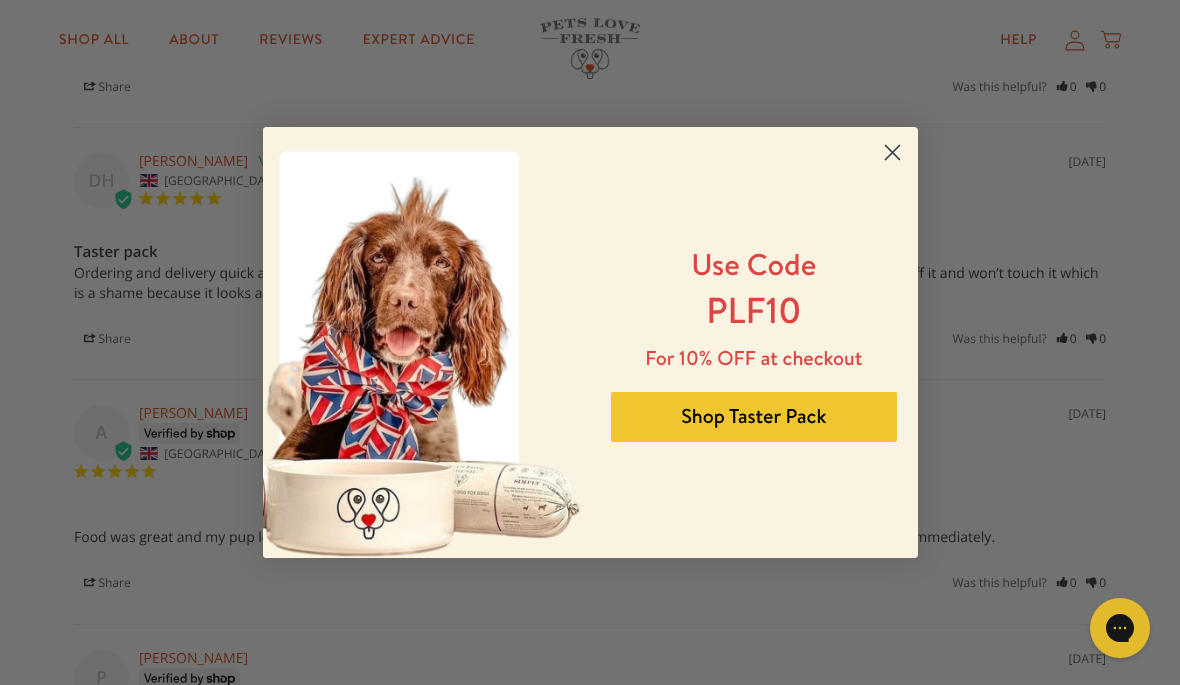 click on "Shop Taster Pack" at bounding box center (754, 417) 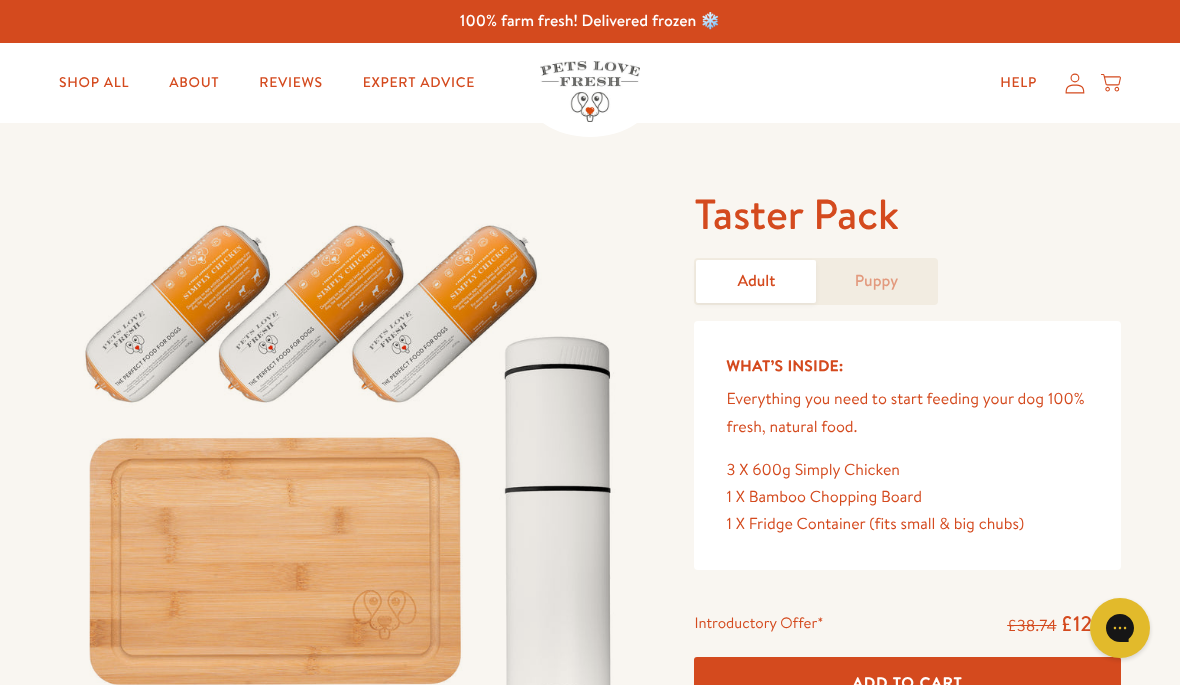 scroll, scrollTop: 0, scrollLeft: 0, axis: both 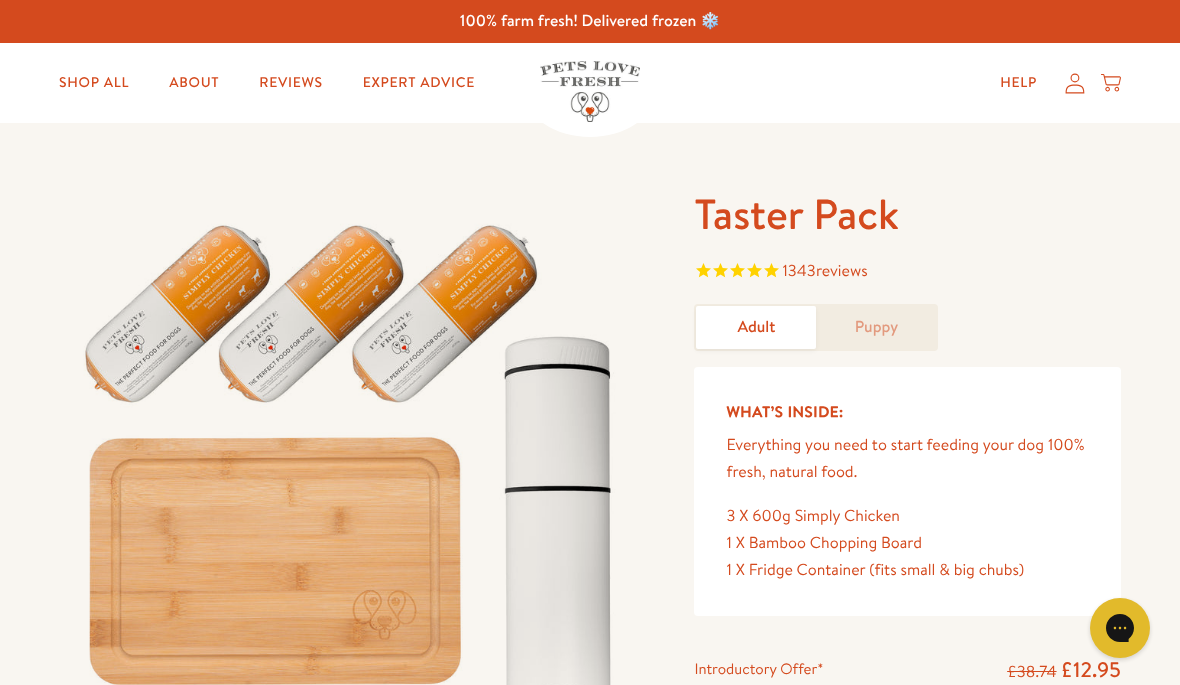 click on "Adult" at bounding box center [756, 327] 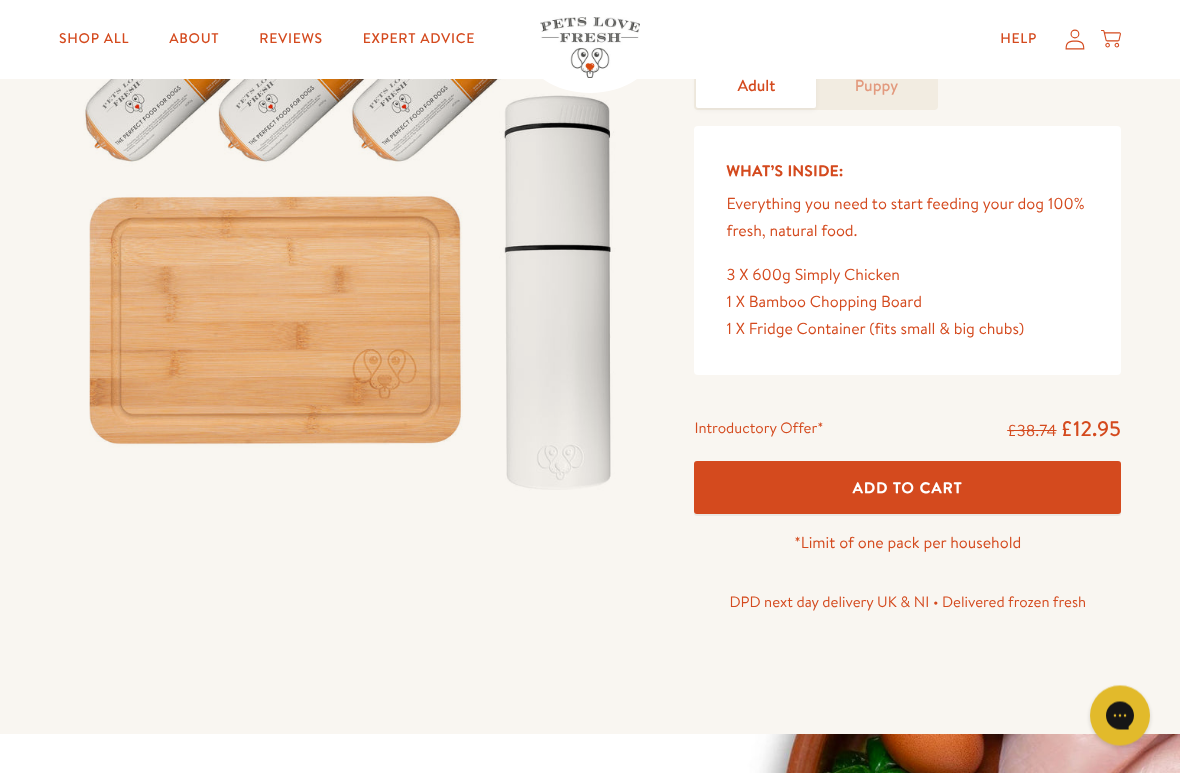 scroll, scrollTop: 242, scrollLeft: 0, axis: vertical 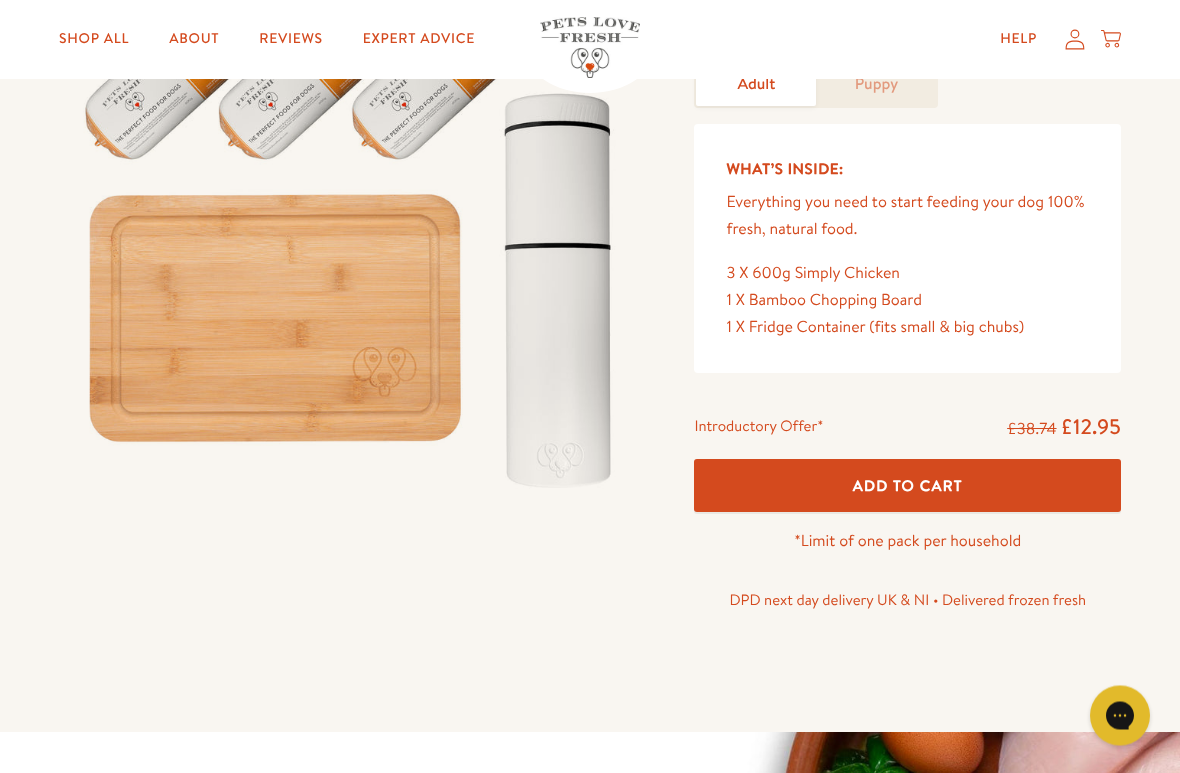 click on "Add To Cart" at bounding box center (908, 486) 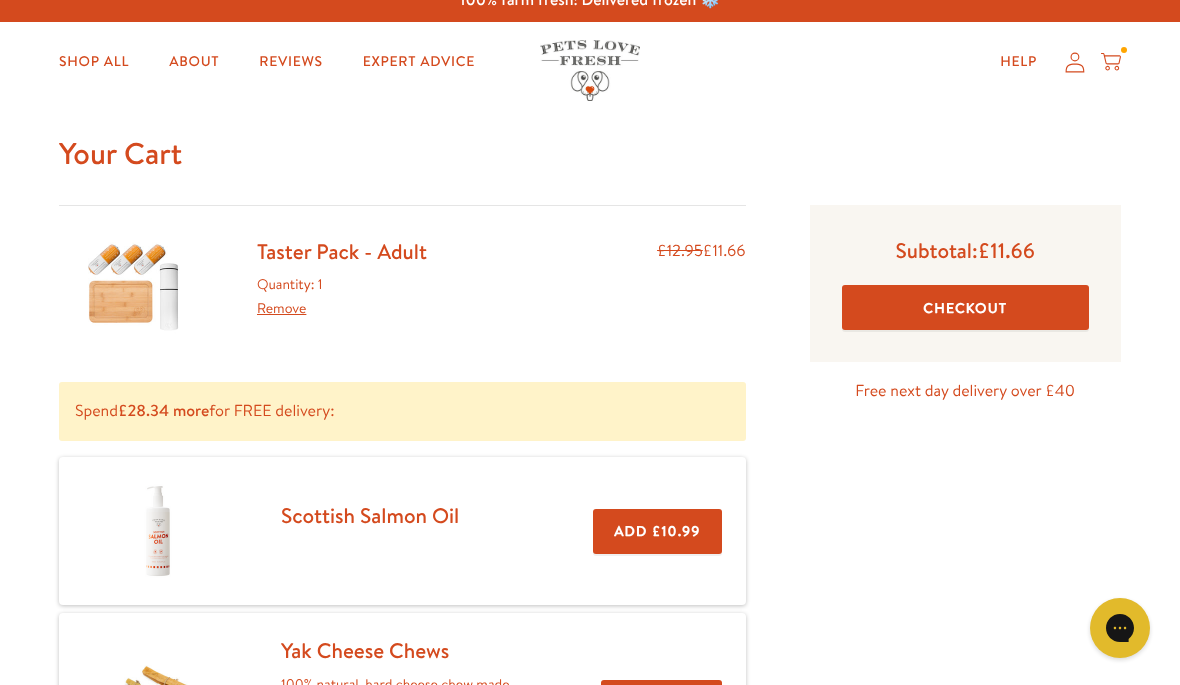 scroll, scrollTop: 20, scrollLeft: 0, axis: vertical 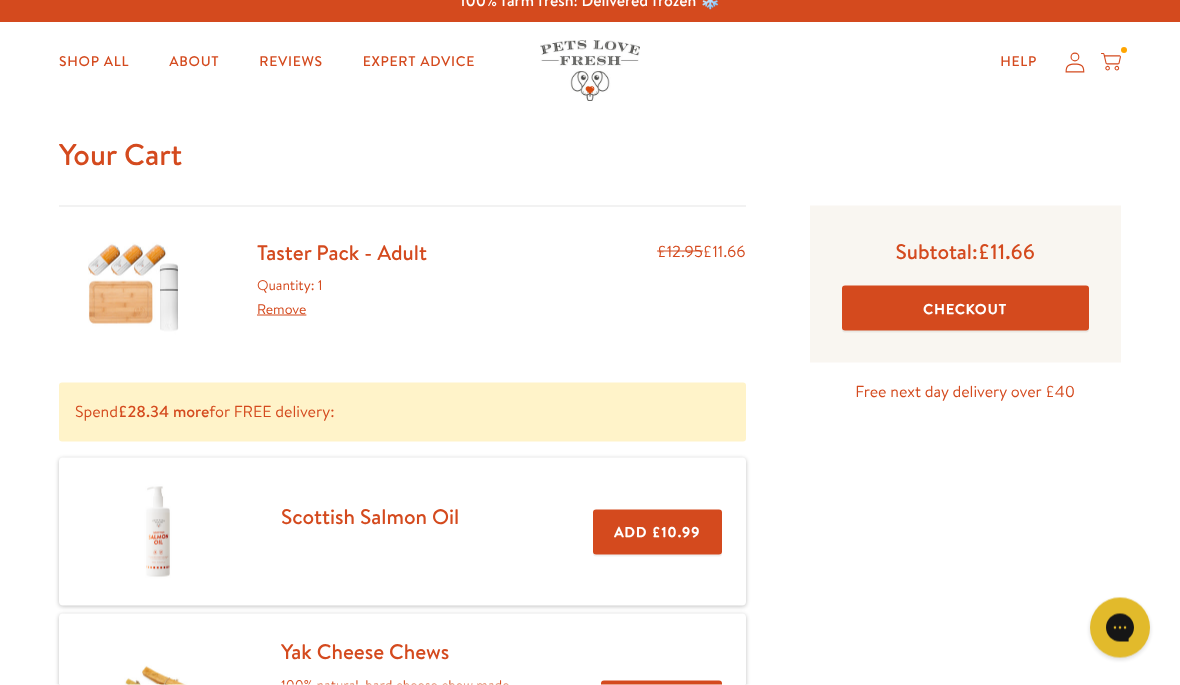click on "Checkout" at bounding box center [965, 308] 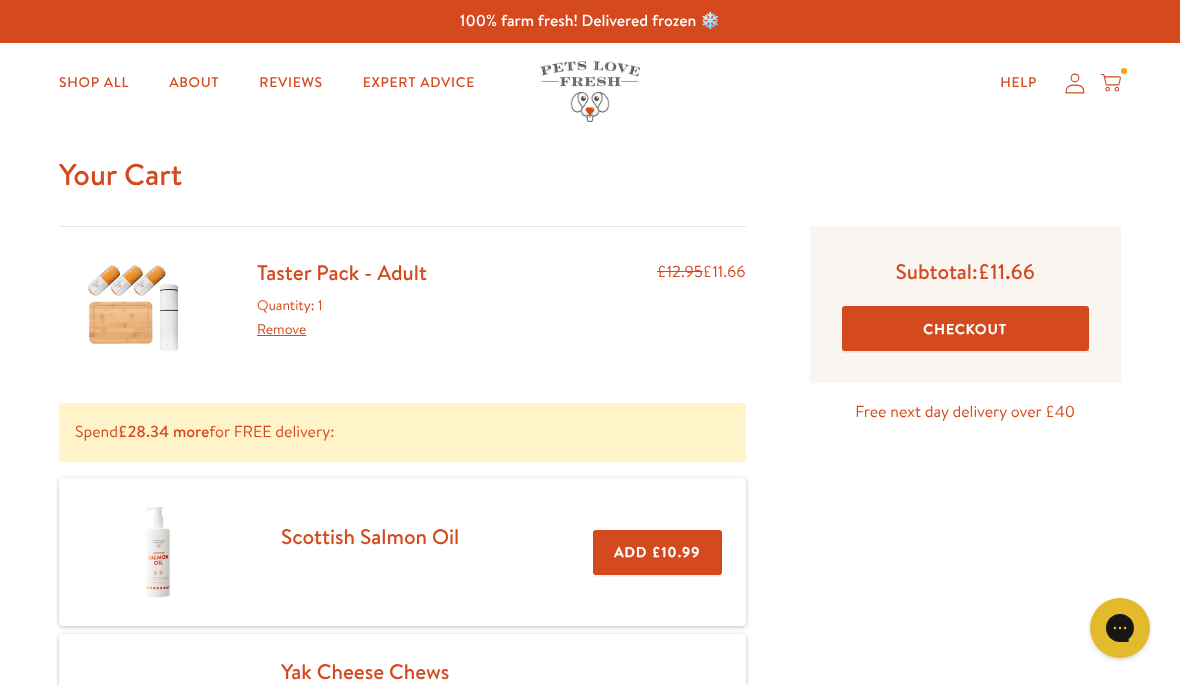 click on "Shop All" at bounding box center (94, 83) 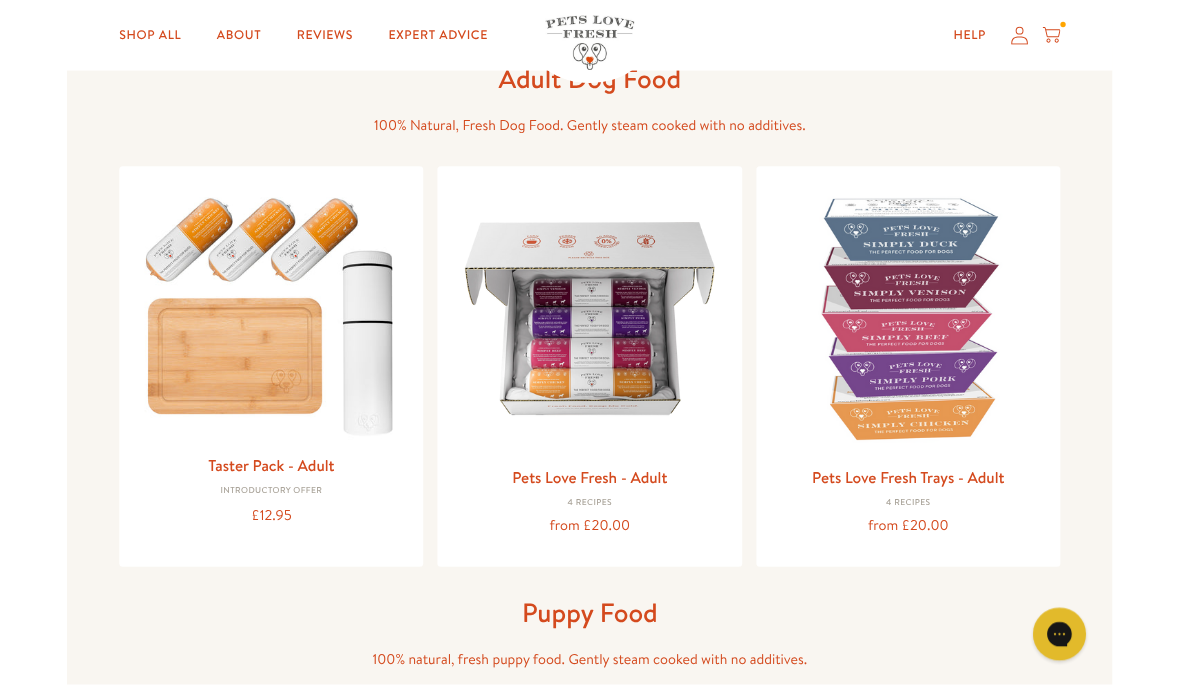 scroll, scrollTop: 118, scrollLeft: 0, axis: vertical 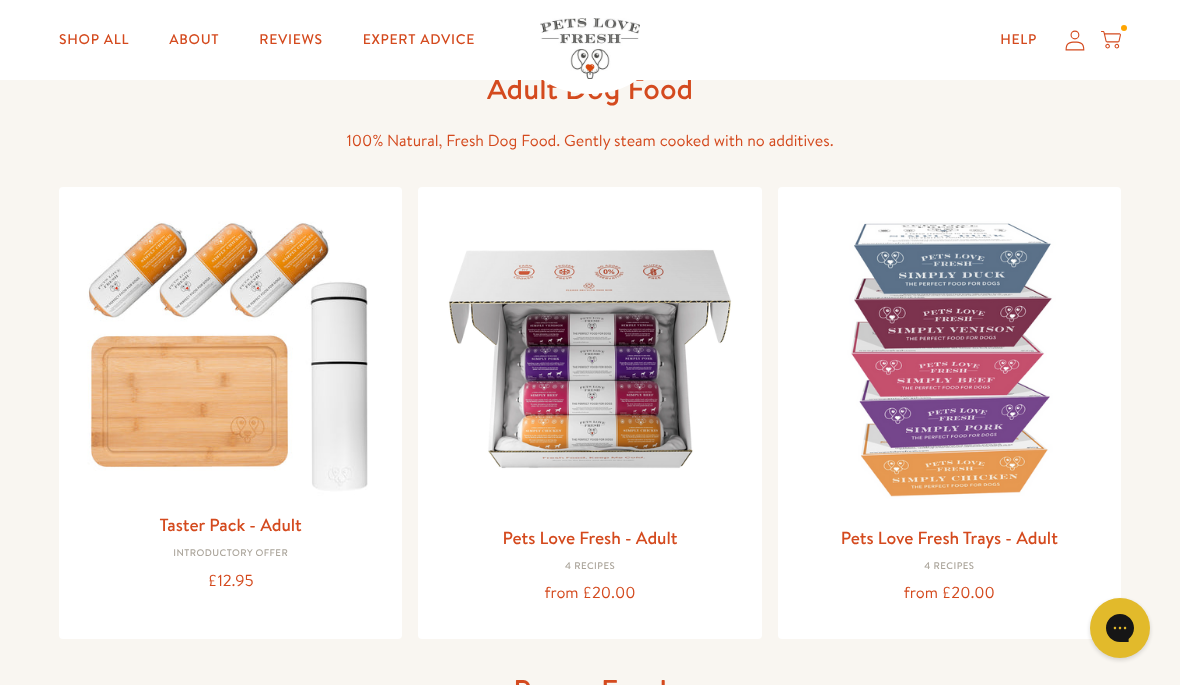 click at bounding box center (589, 358) 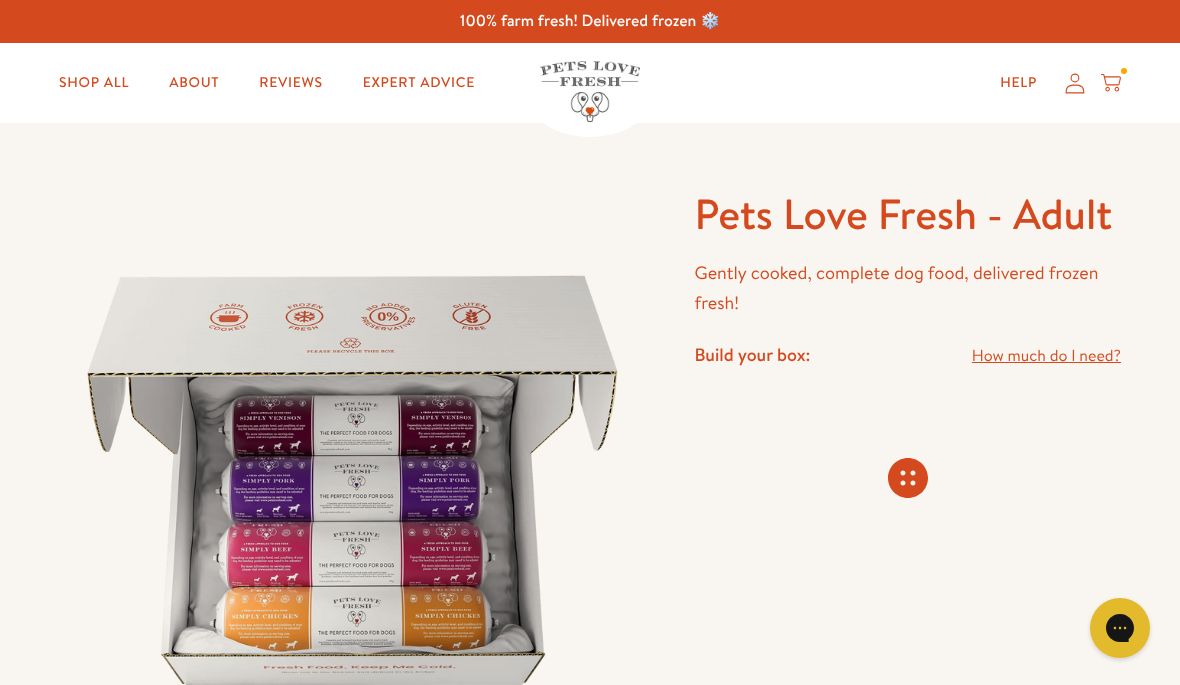 scroll, scrollTop: 0, scrollLeft: 0, axis: both 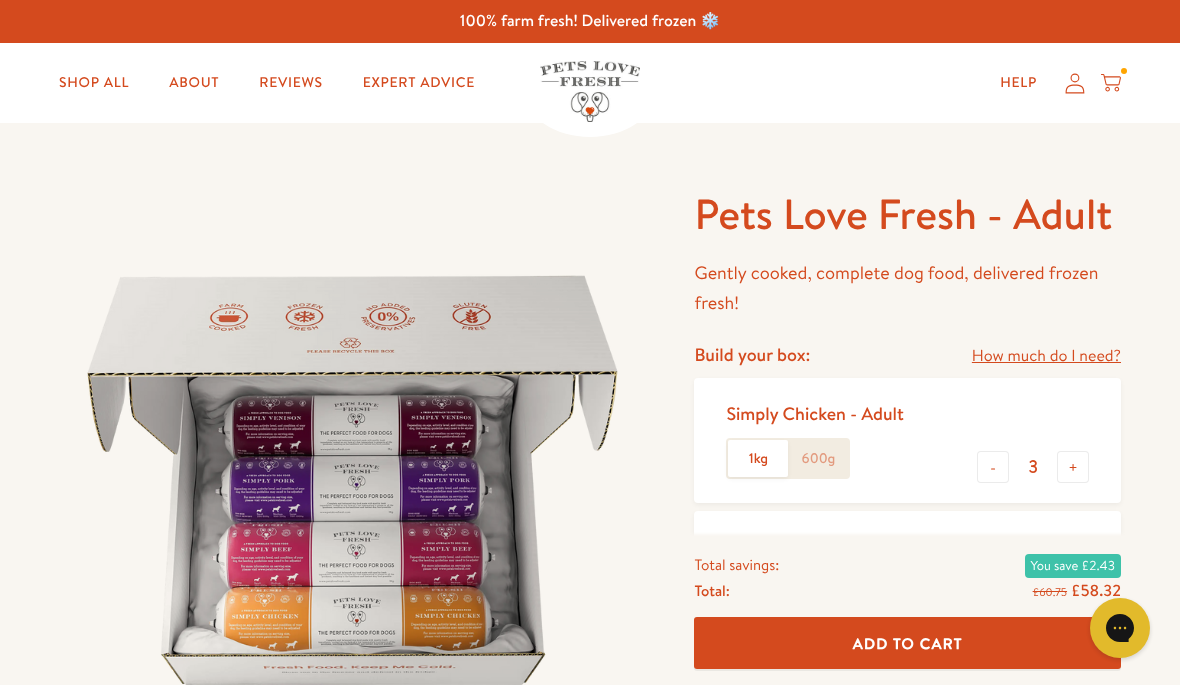 click on "600g" 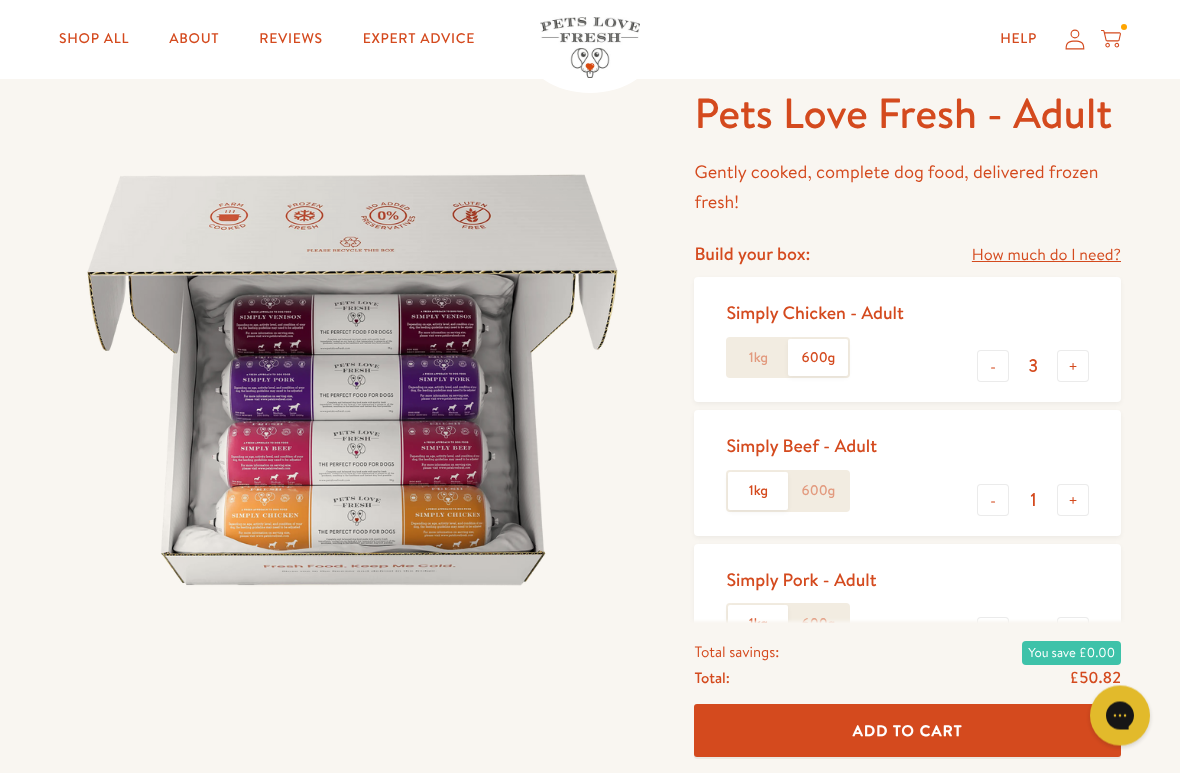 scroll, scrollTop: 101, scrollLeft: 0, axis: vertical 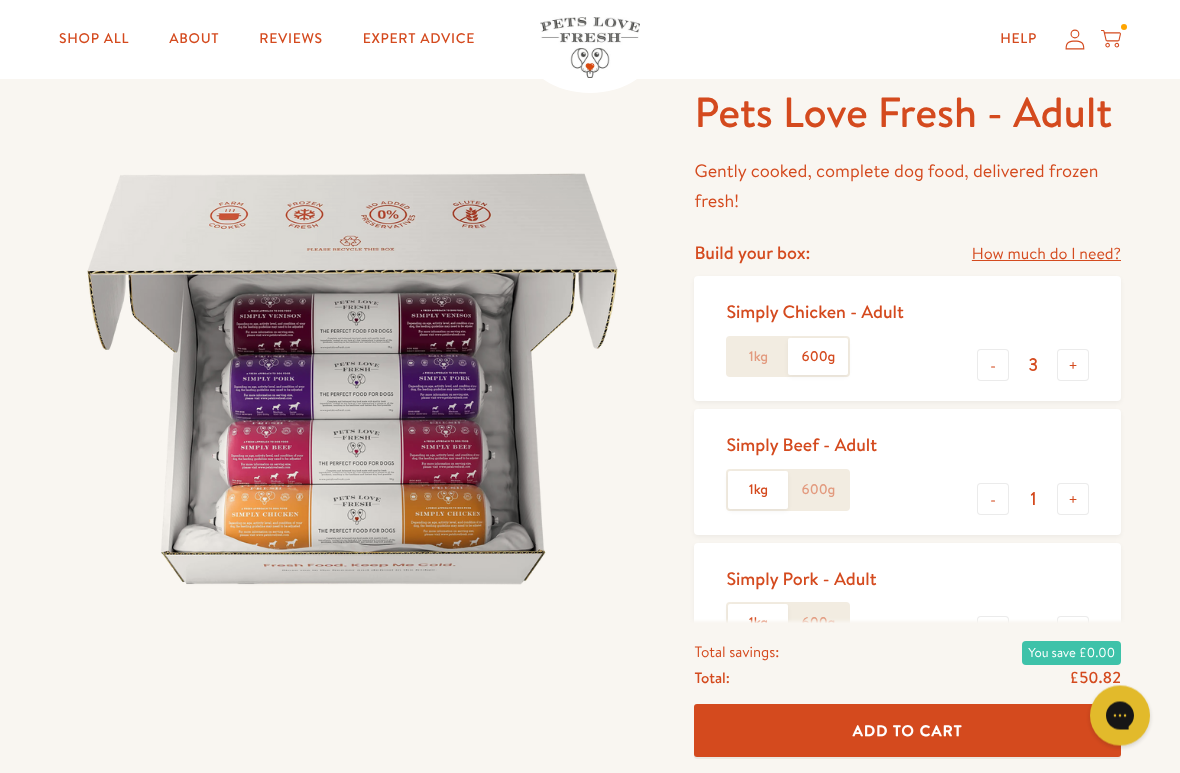 click on "600g" 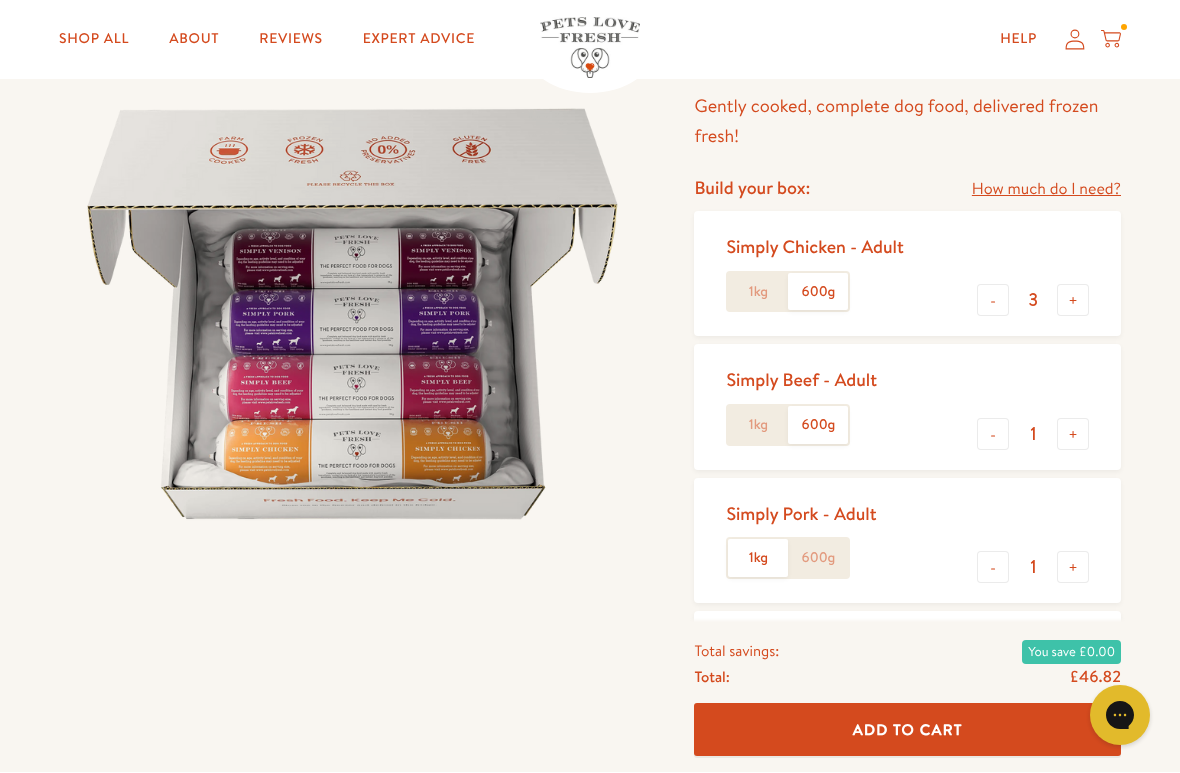 click on "600g" 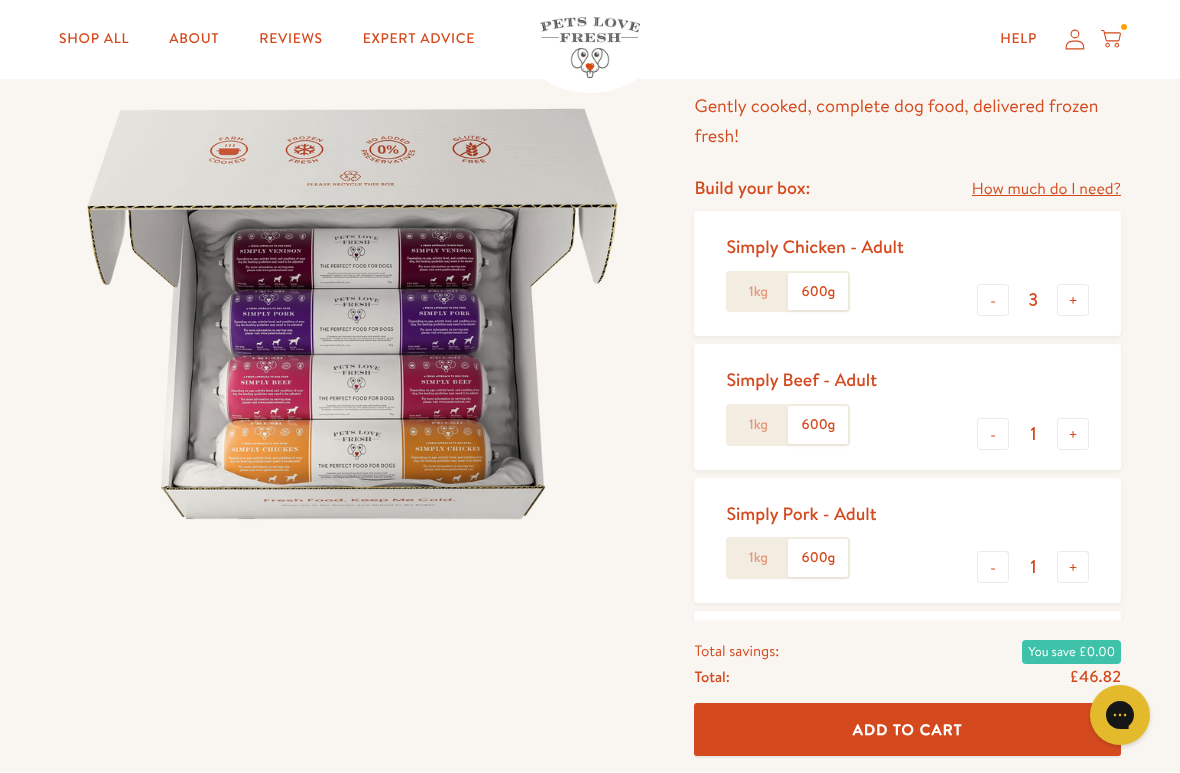 scroll, scrollTop: 167, scrollLeft: 0, axis: vertical 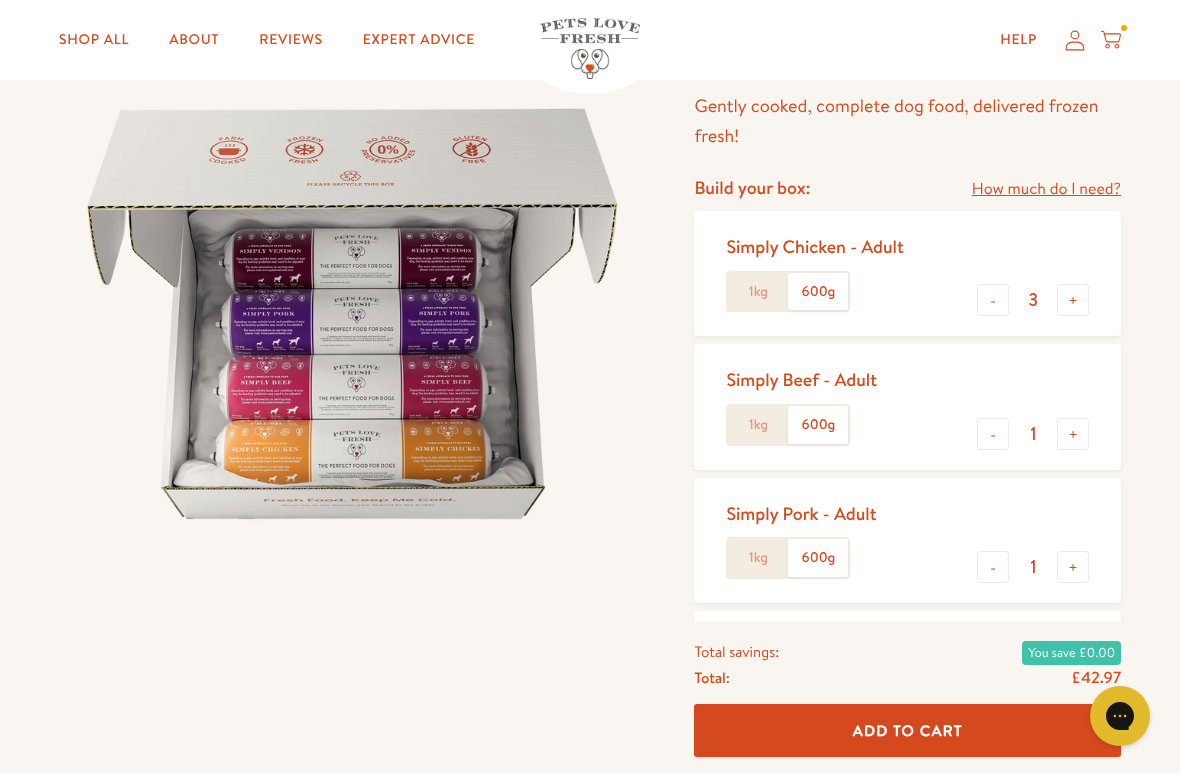 click on "1" at bounding box center (1033, 434) 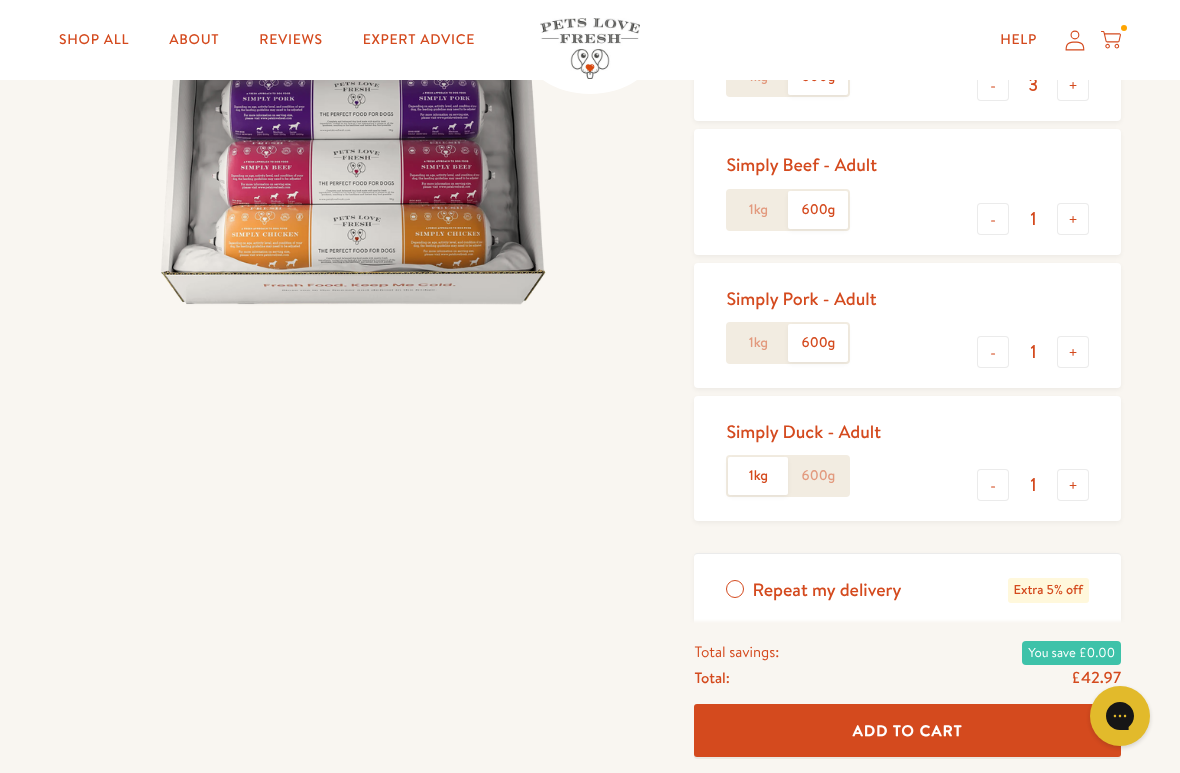 scroll, scrollTop: 386, scrollLeft: 0, axis: vertical 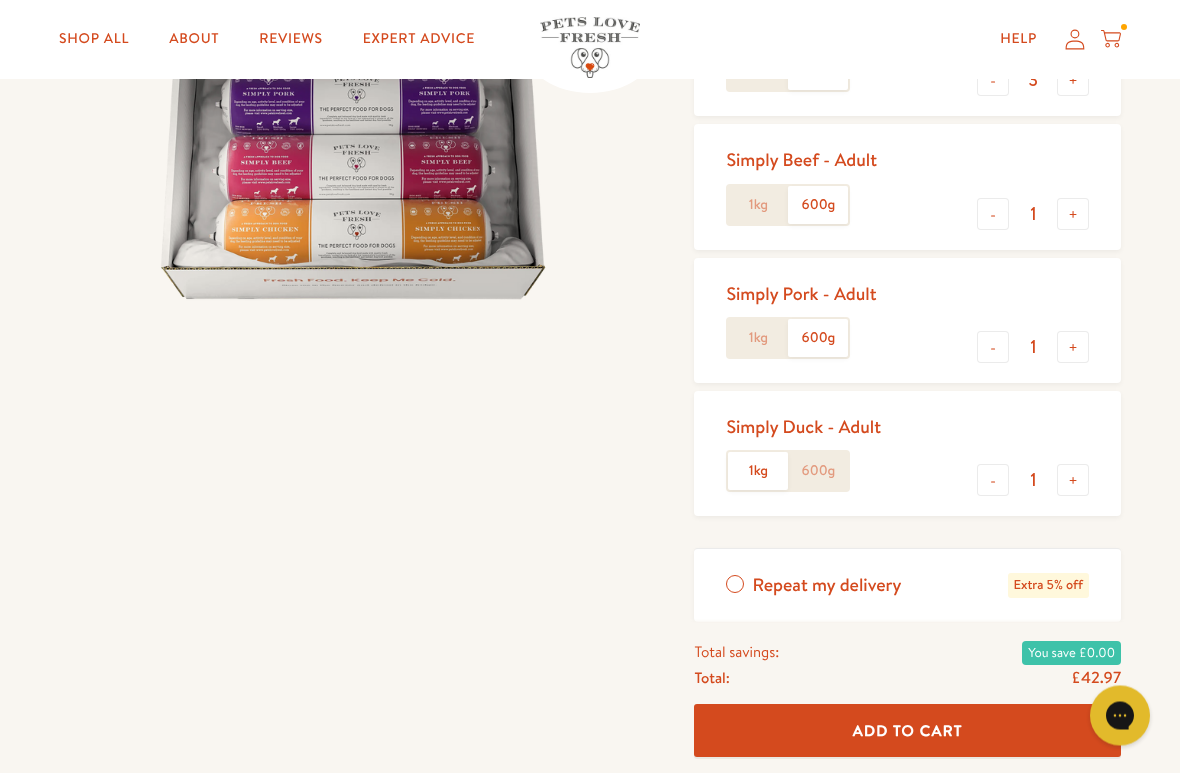 click on "600g" 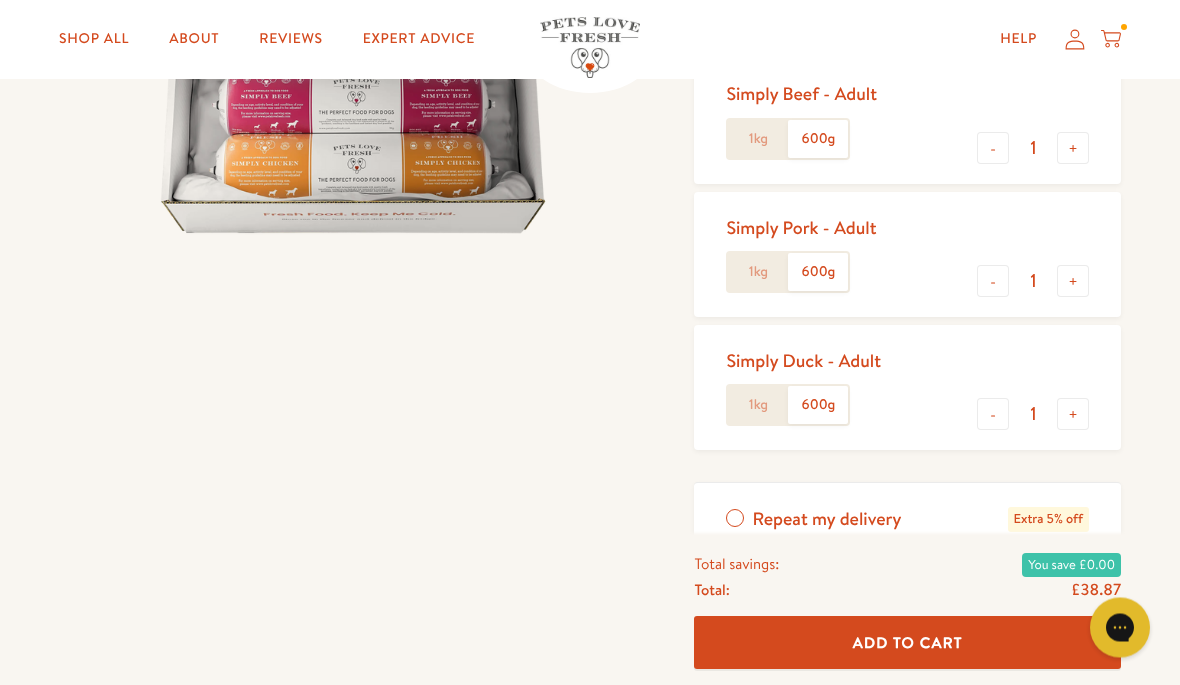 scroll, scrollTop: 429, scrollLeft: 0, axis: vertical 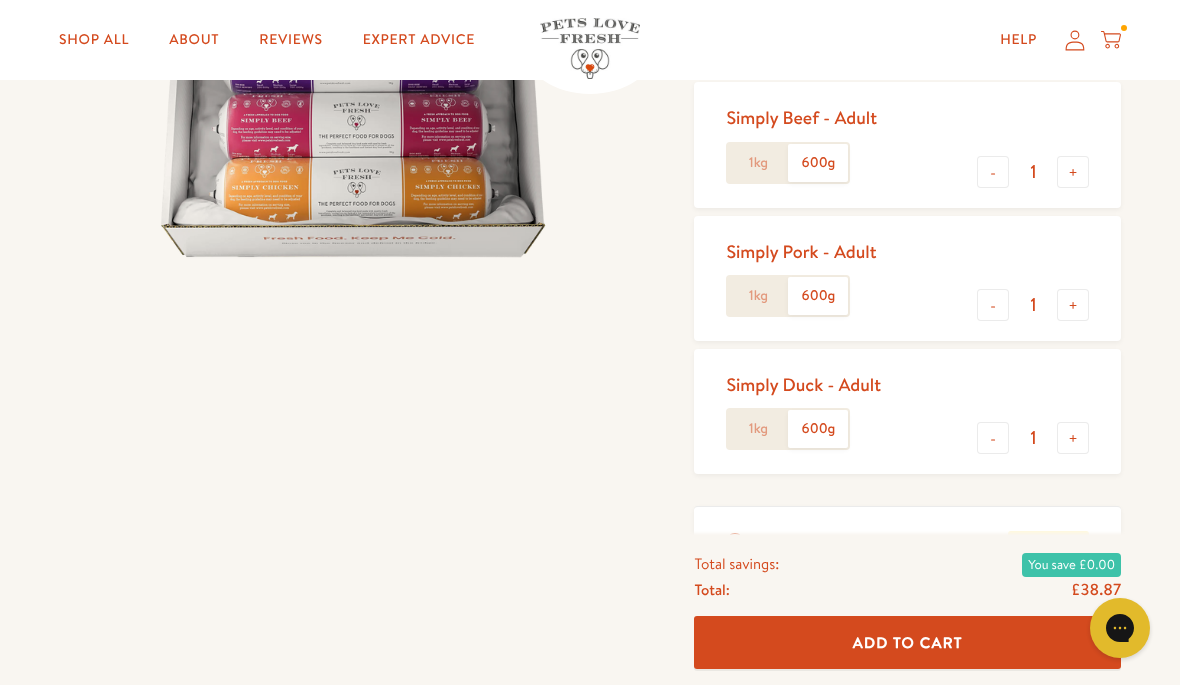 click on "-" at bounding box center [993, 438] 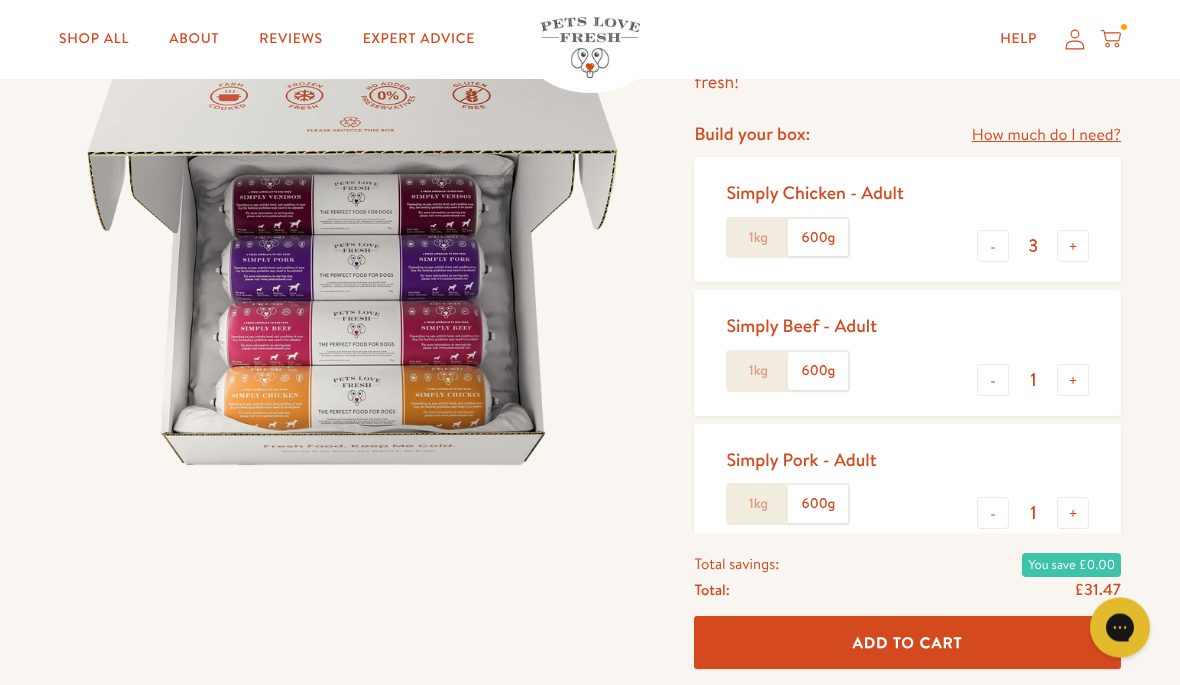 click on "-" at bounding box center [993, 381] 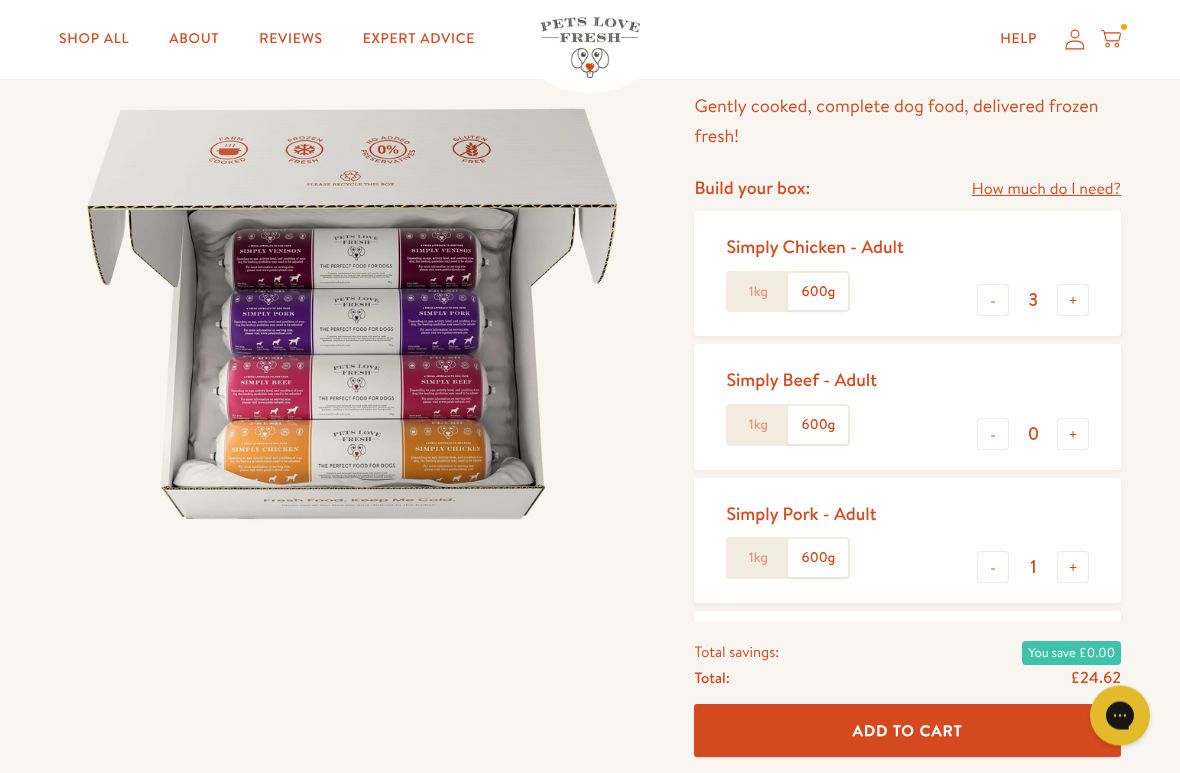 scroll, scrollTop: 168, scrollLeft: 0, axis: vertical 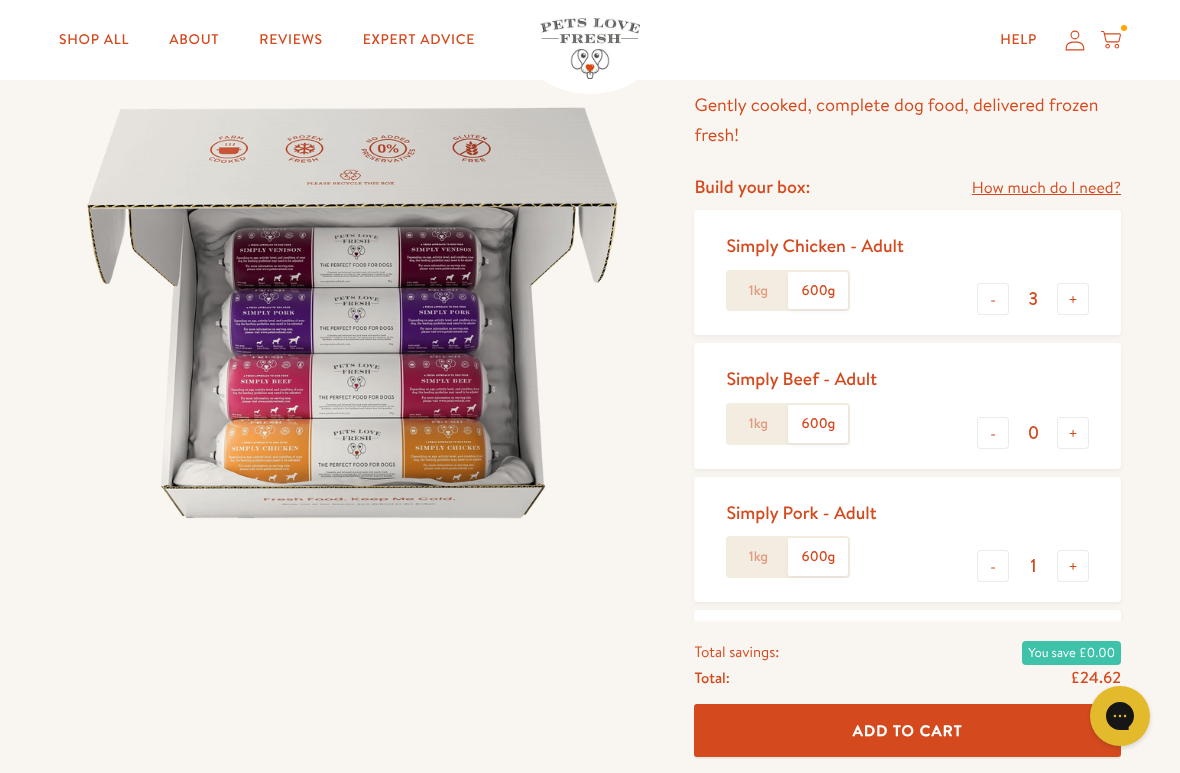 click on "+" at bounding box center [1073, 299] 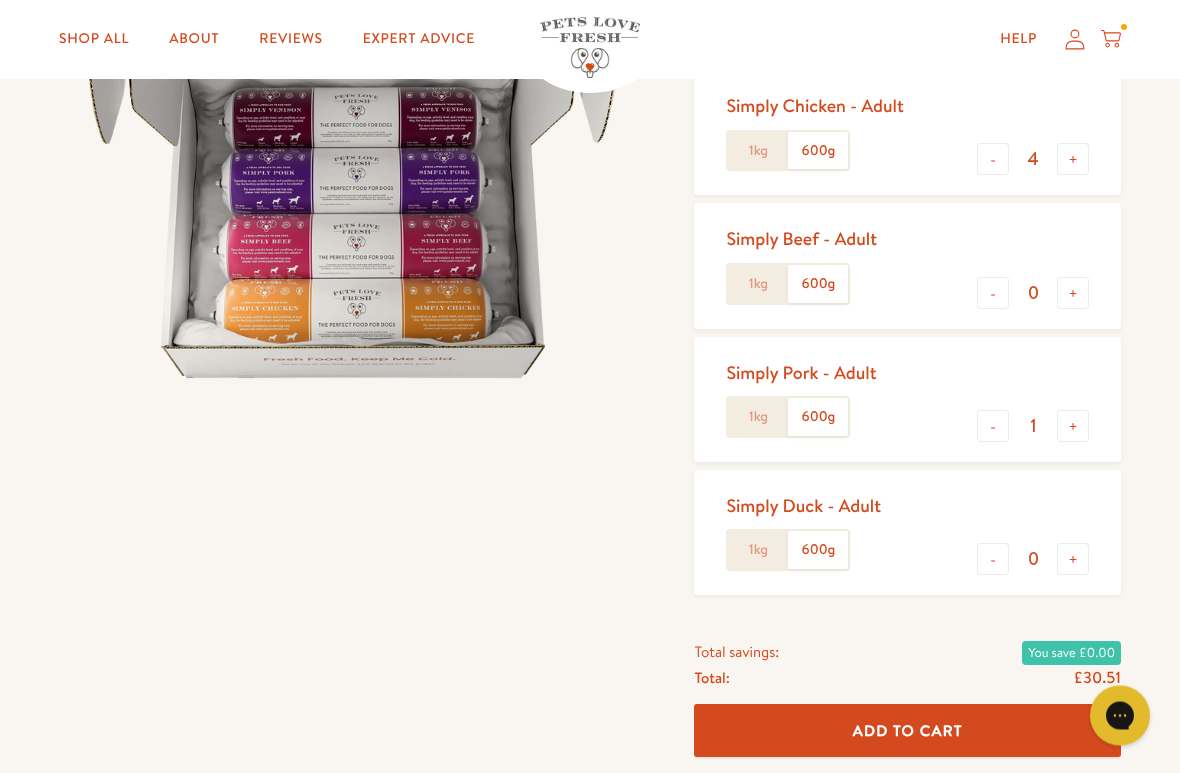 scroll, scrollTop: 310, scrollLeft: 0, axis: vertical 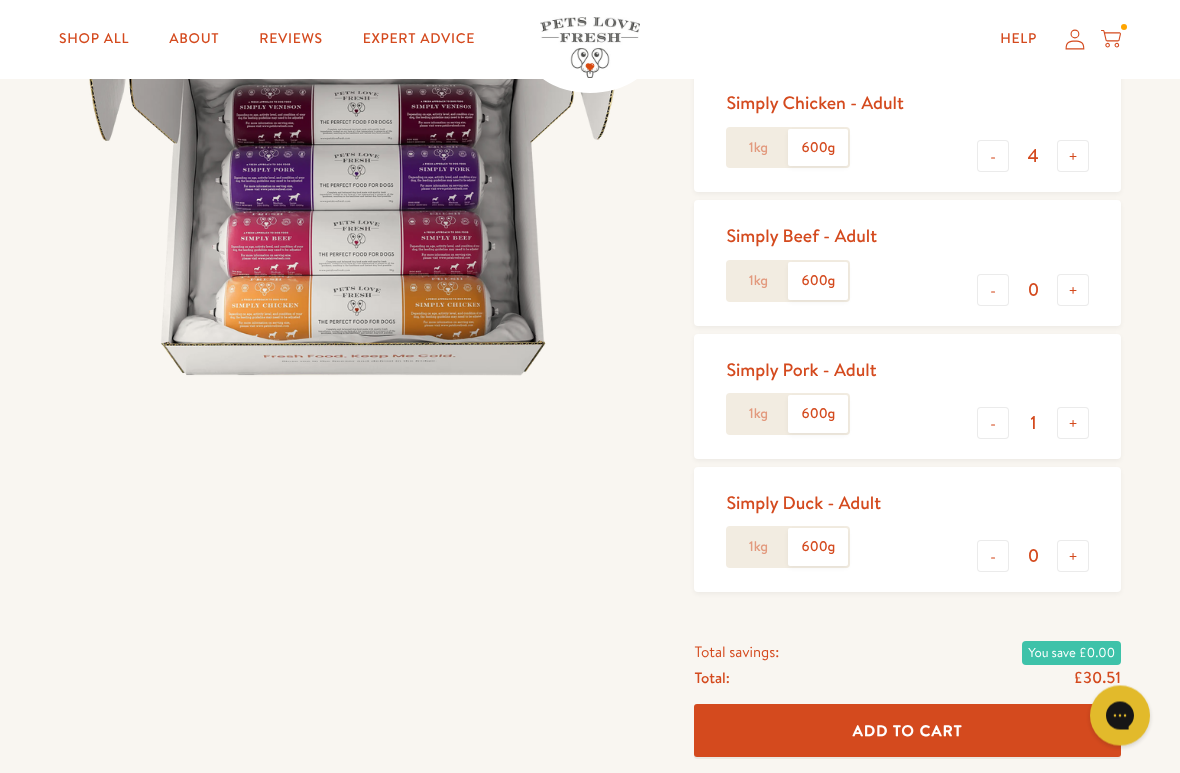 click on "1kg" 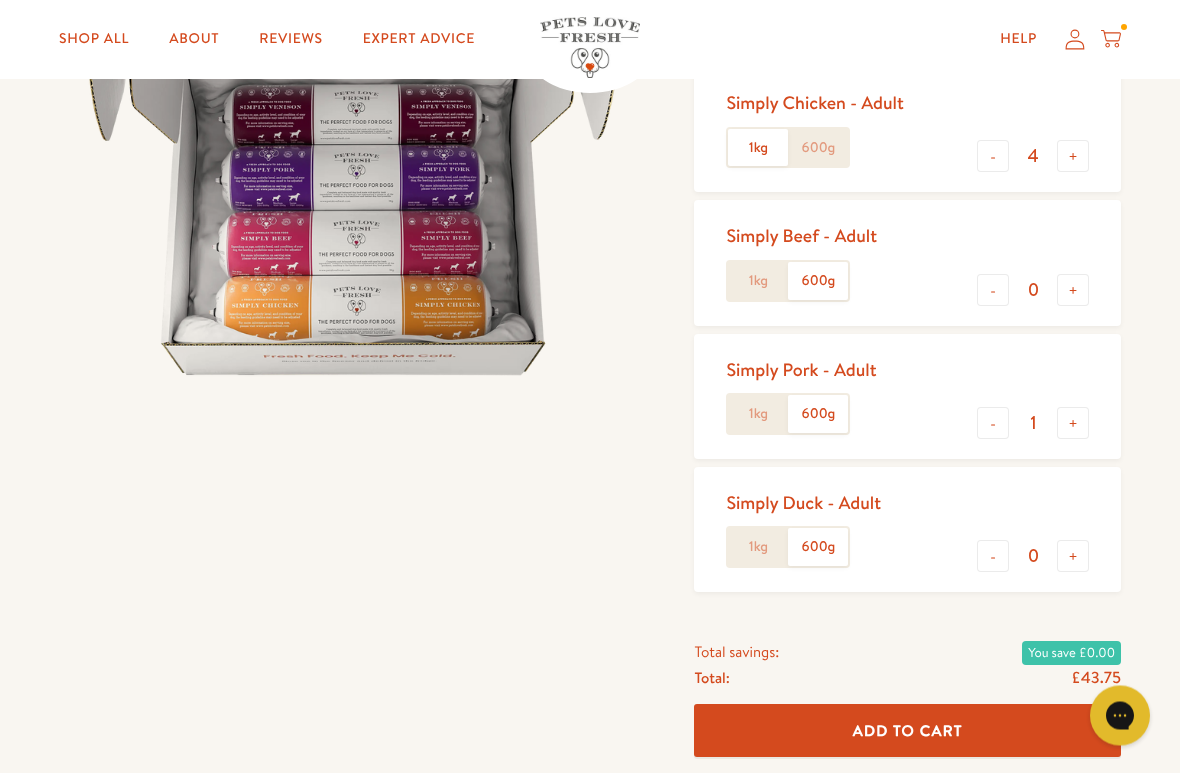 scroll, scrollTop: 311, scrollLeft: 0, axis: vertical 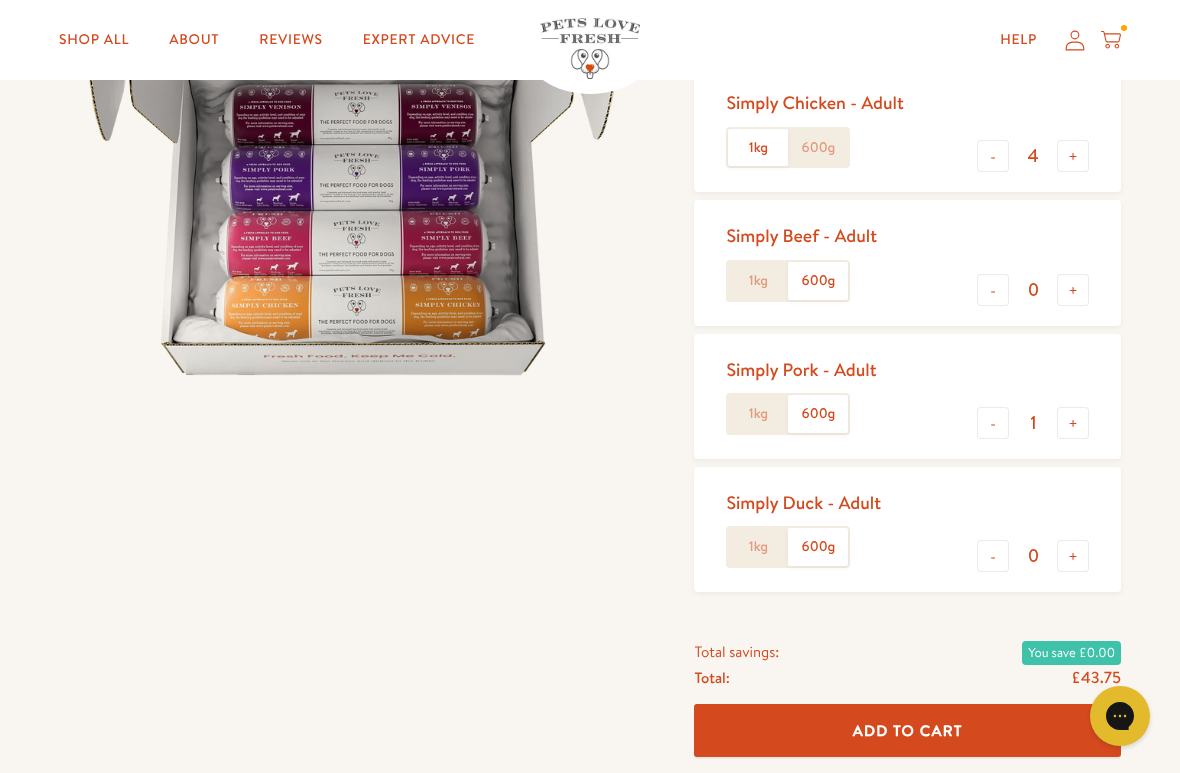 click on "600g" 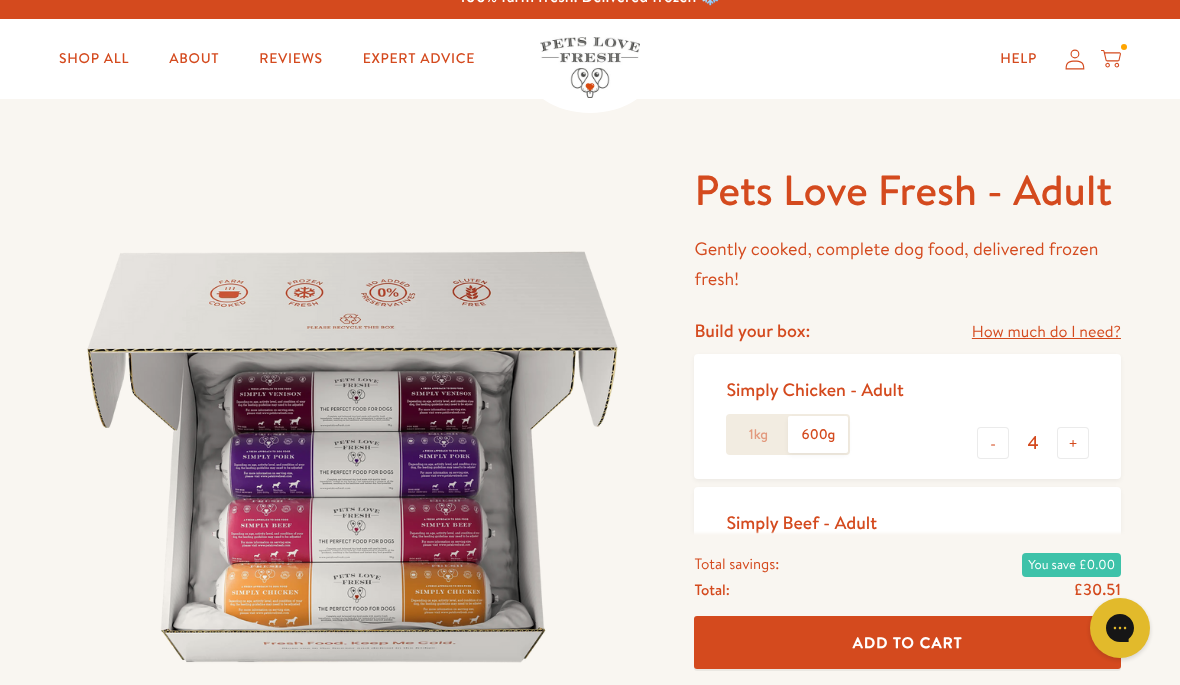 scroll, scrollTop: 0, scrollLeft: 0, axis: both 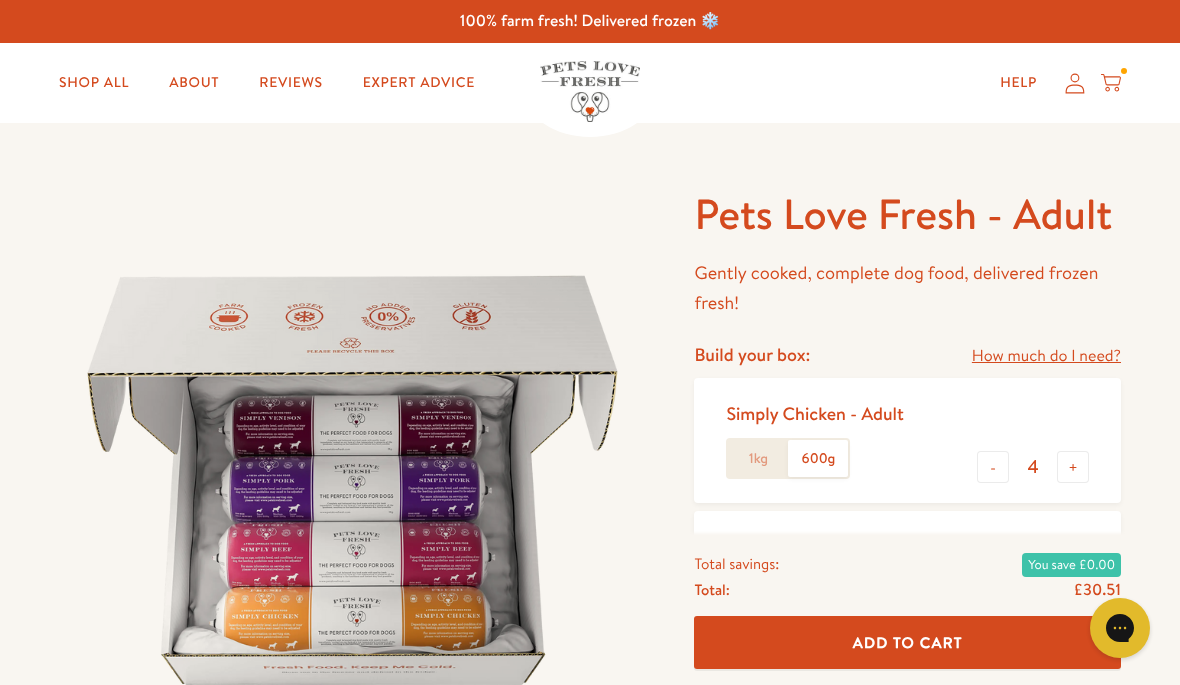 click on "Shop All" at bounding box center [94, 83] 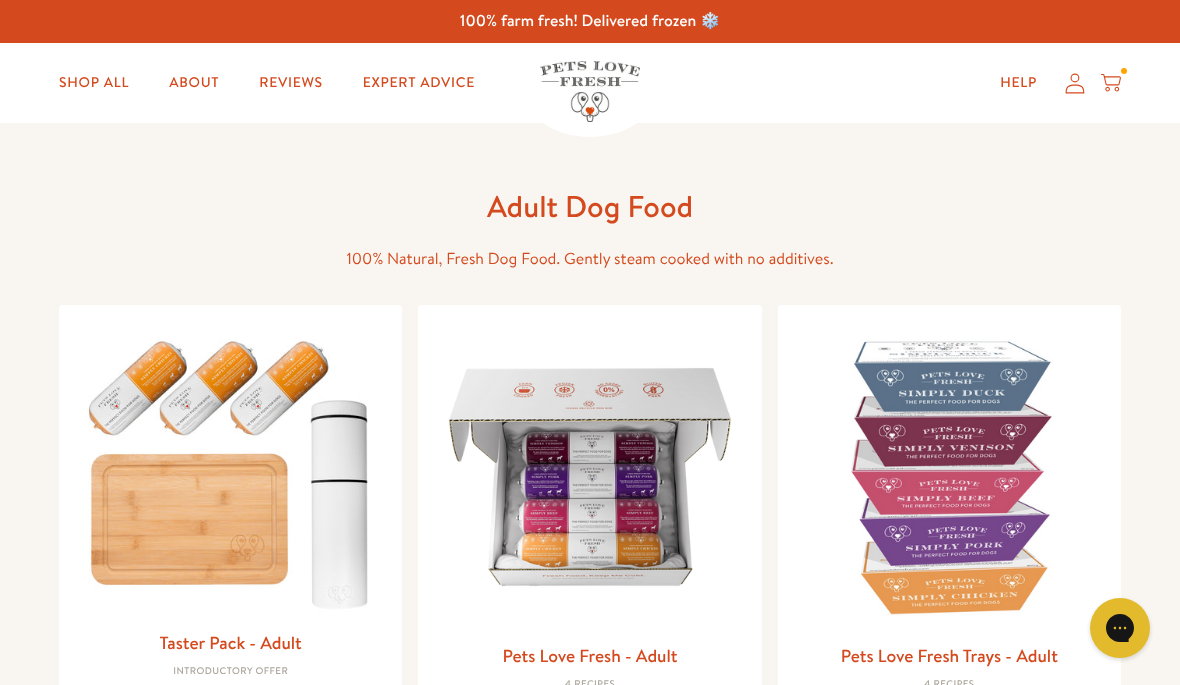 scroll, scrollTop: 0, scrollLeft: 0, axis: both 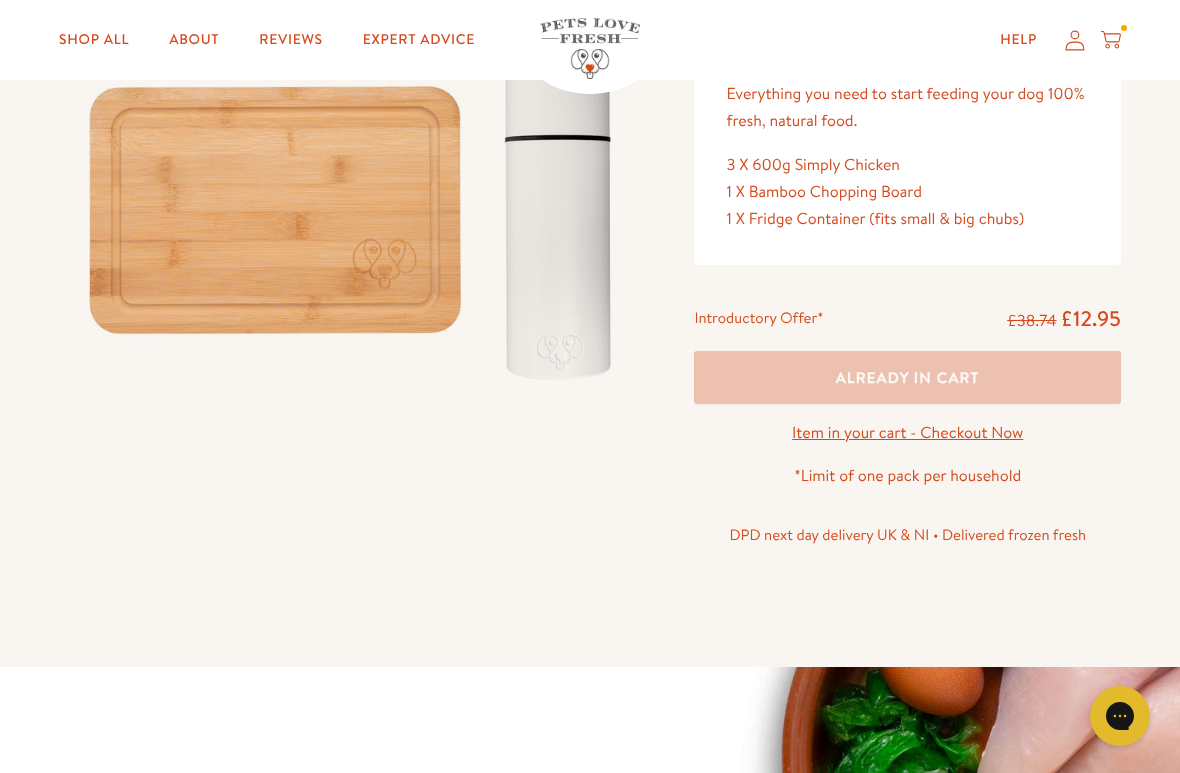 click 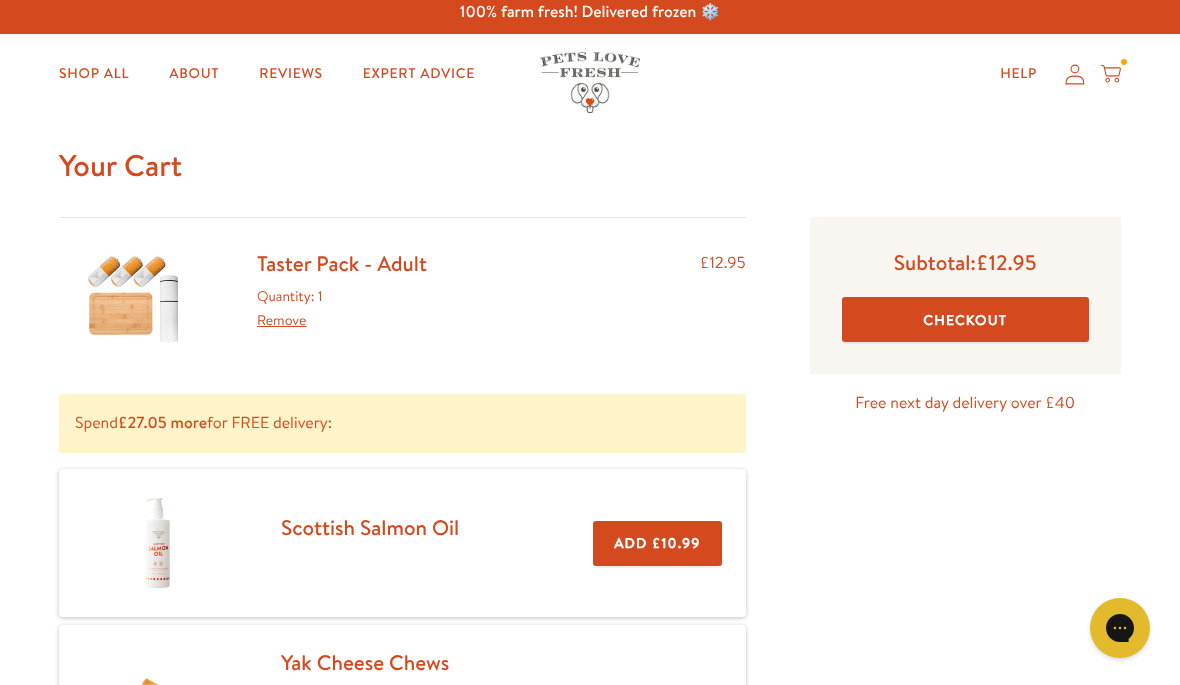 scroll, scrollTop: 0, scrollLeft: 0, axis: both 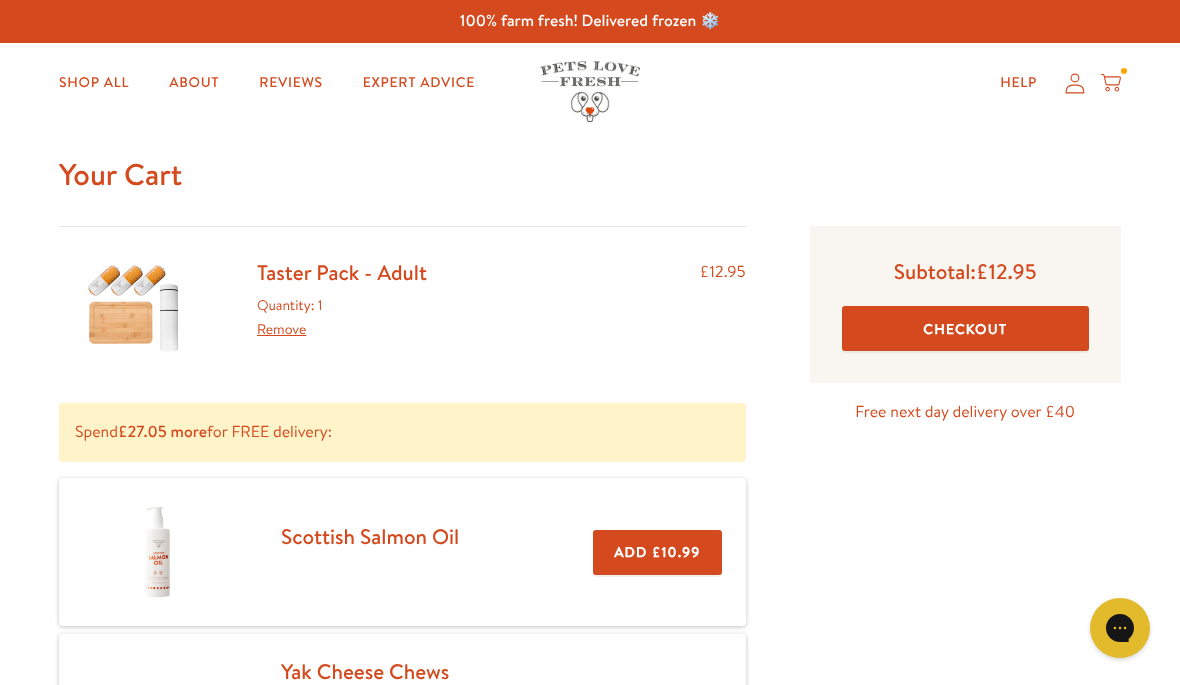 click on "Checkout" at bounding box center [965, 328] 